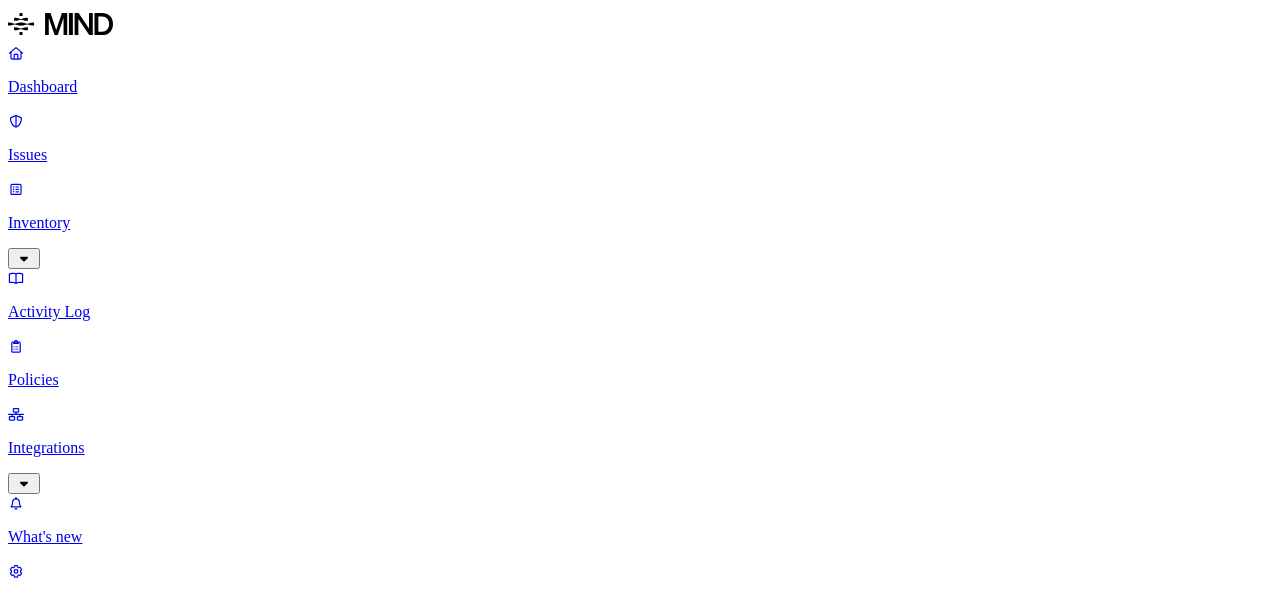 scroll, scrollTop: 0, scrollLeft: 0, axis: both 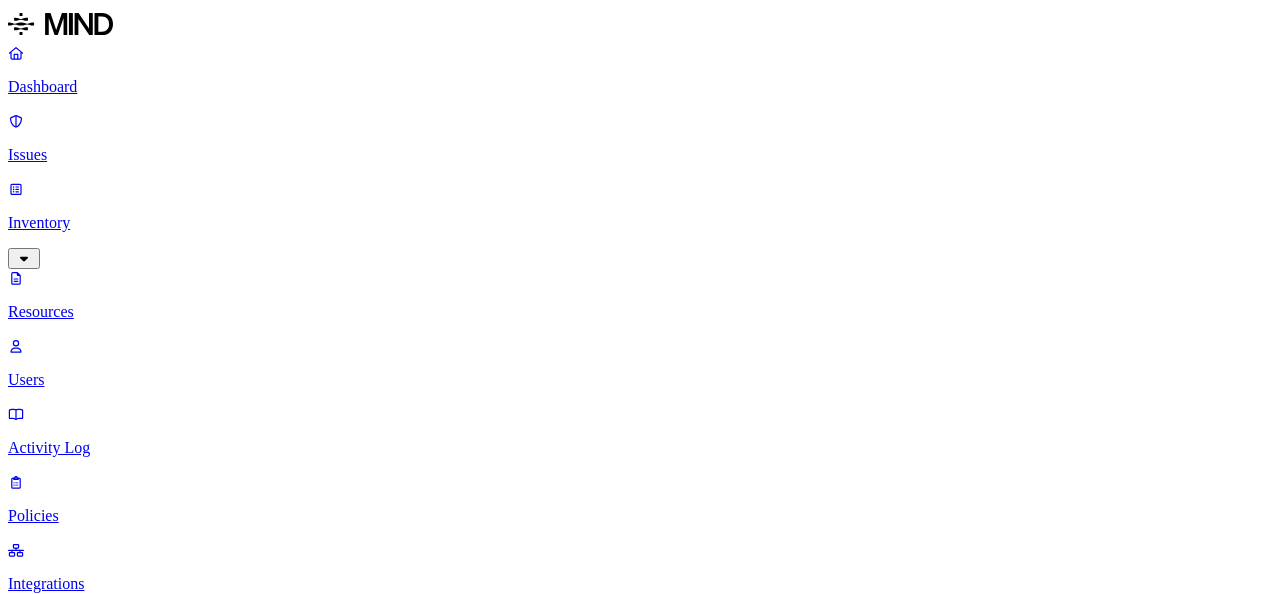 click 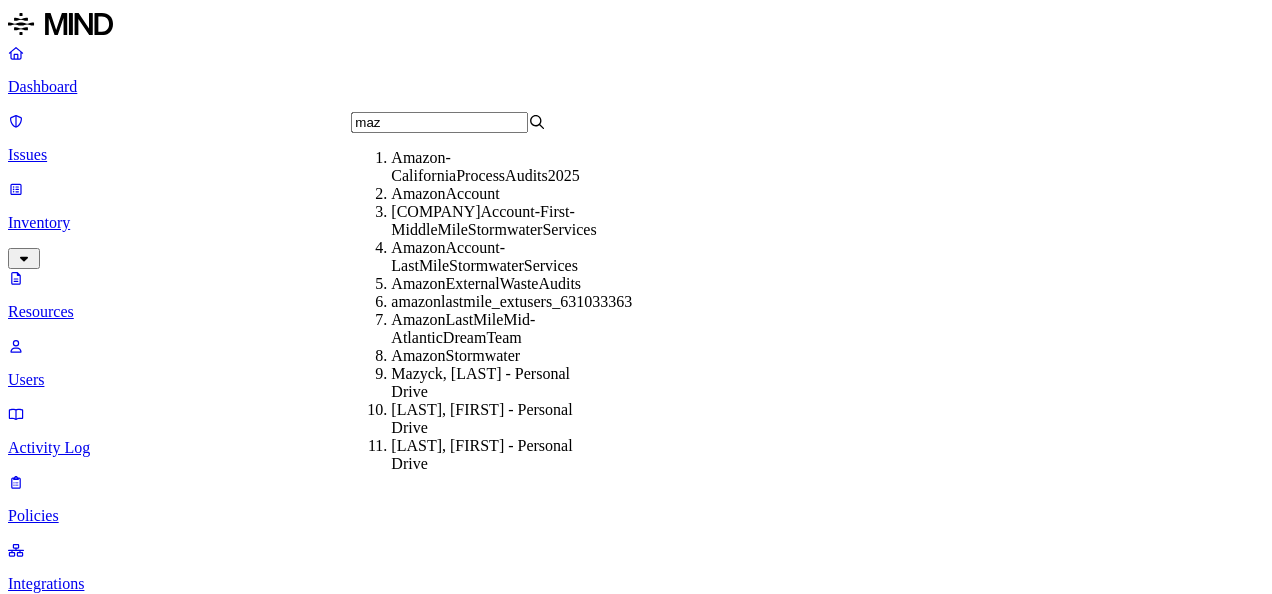 type on "[FIRST]" 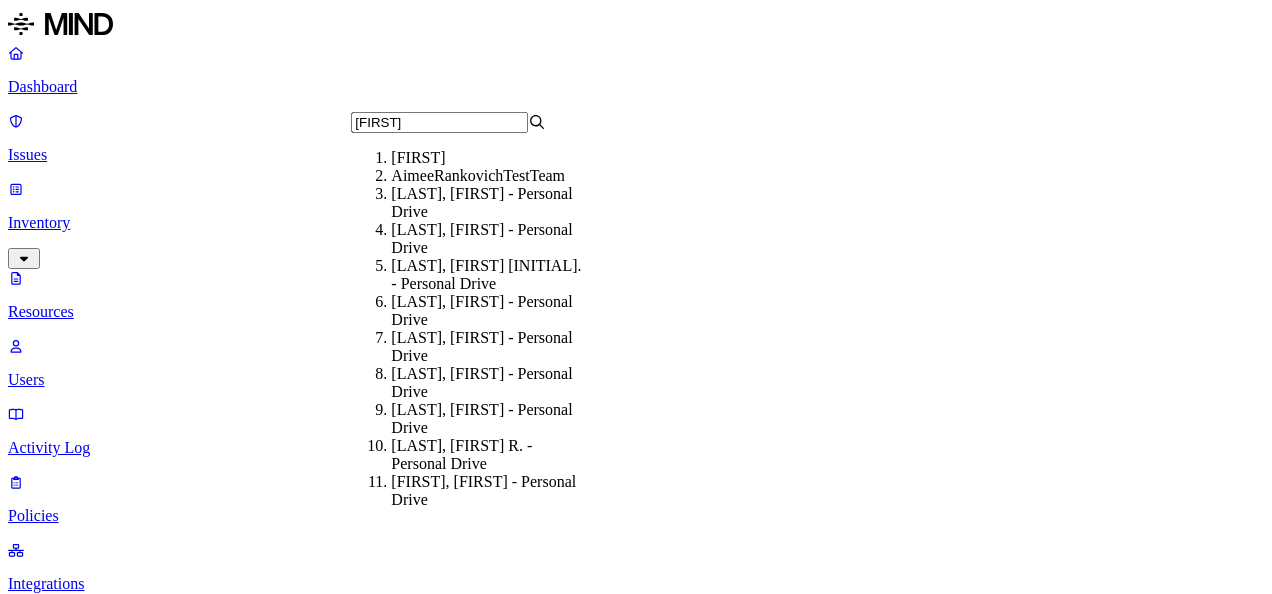 type on "[FIRST] [LAST]" 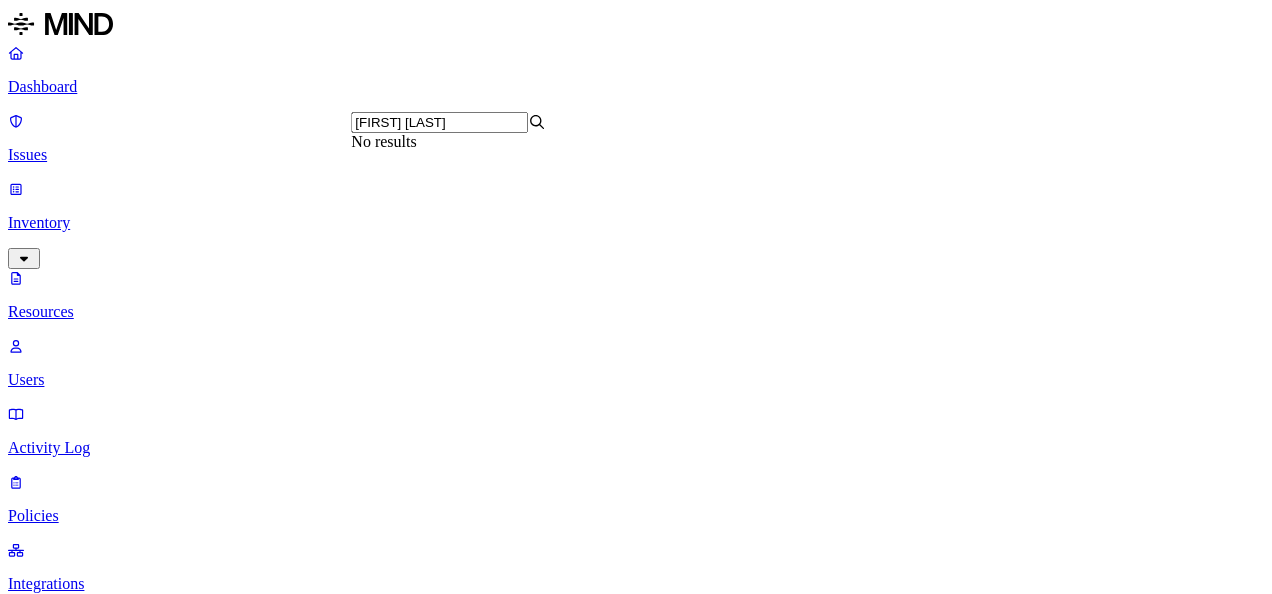 type 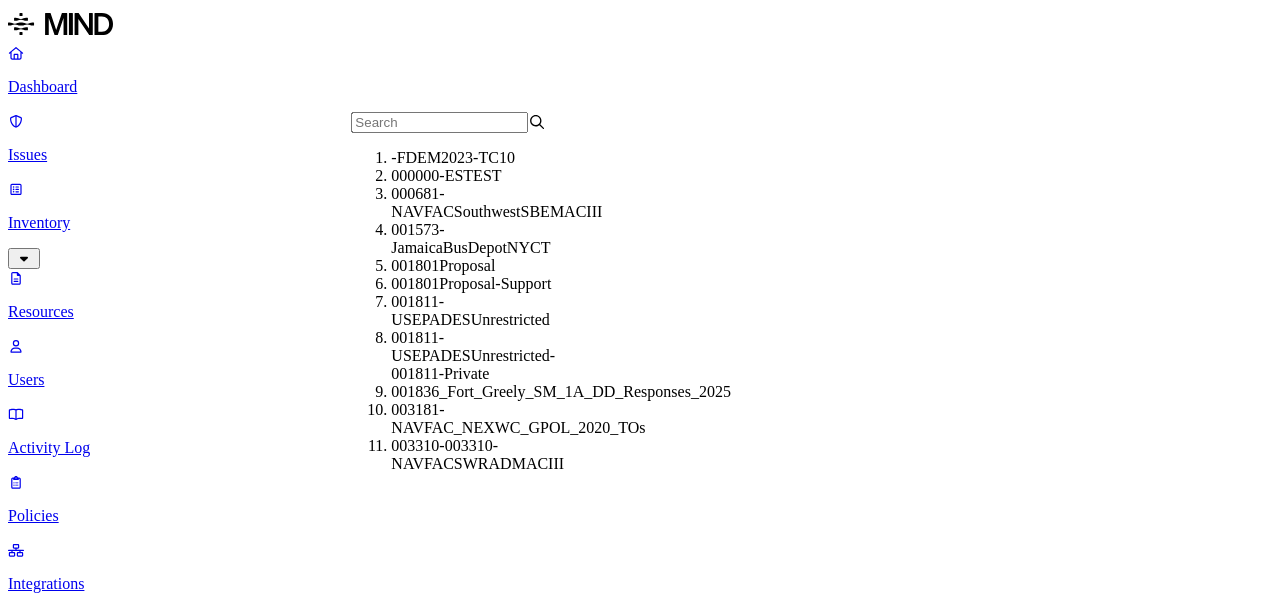 click on "File type Classification Category Data types: [CUI] Labels Access Last access Drive name Encrypted" at bounding box center (636, 984) 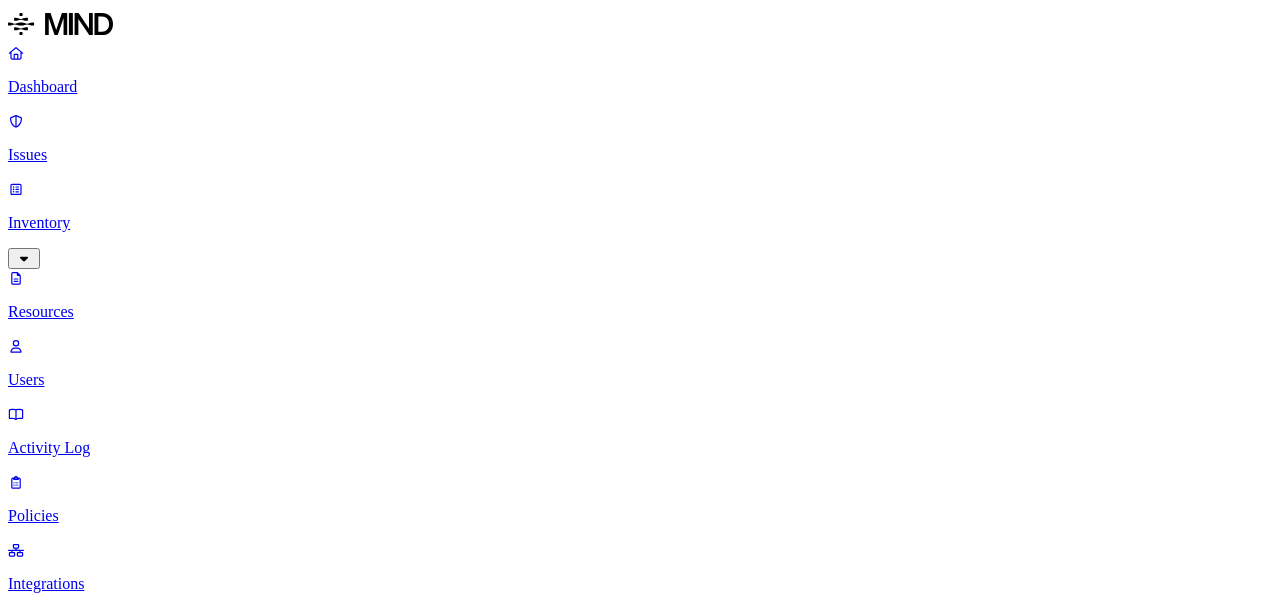 click on "Drive name" at bounding box center [761, 984] 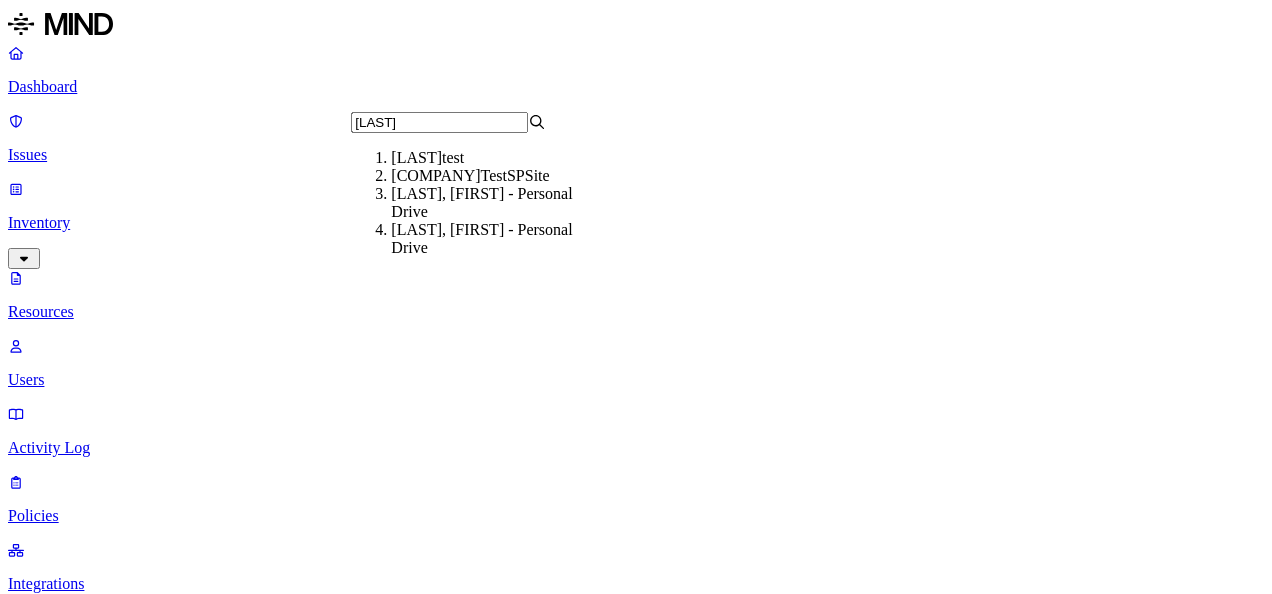 type on "[LAST]" 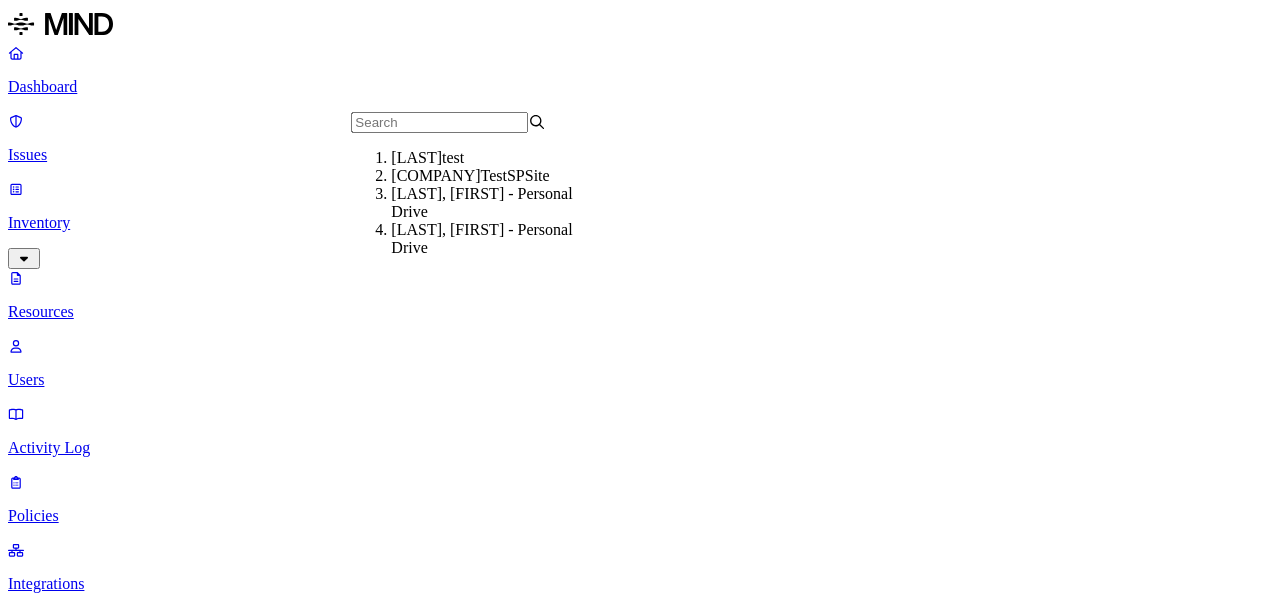 click on "BordelonTestSPSite Bordelon, [FIRST] - Personal Drive Bordelon, [FIRST] - Personal Drive" at bounding box center [468, 203] 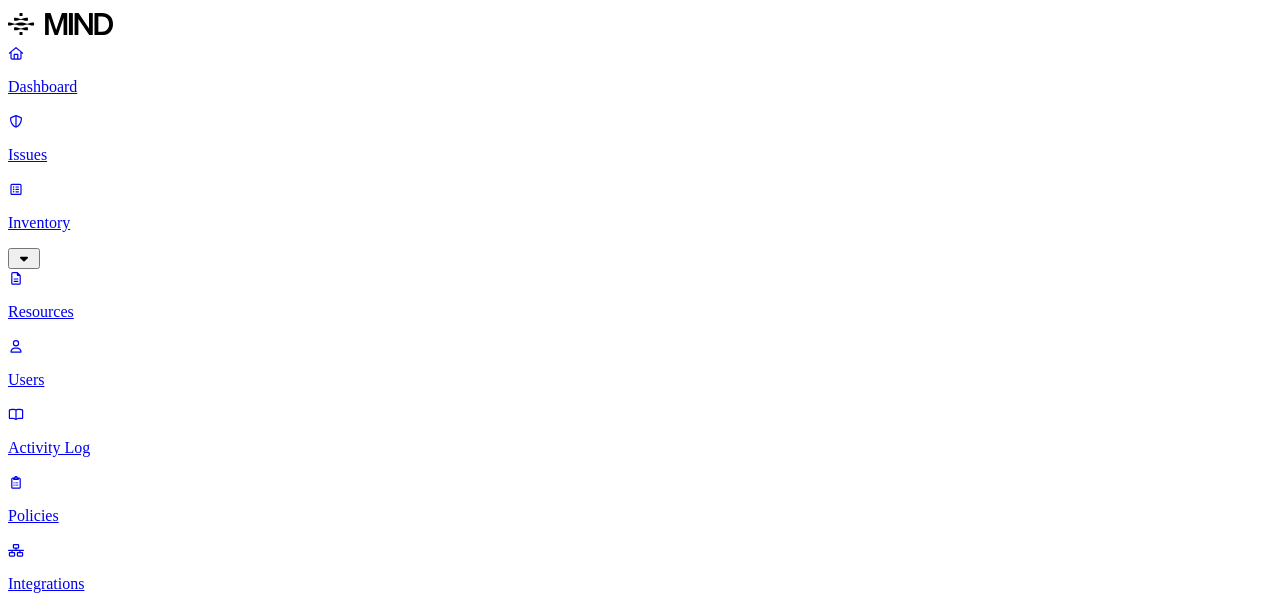 click on "Drive name: [LAST], [FIRST] - Personal Drive" at bounding box center [854, 984] 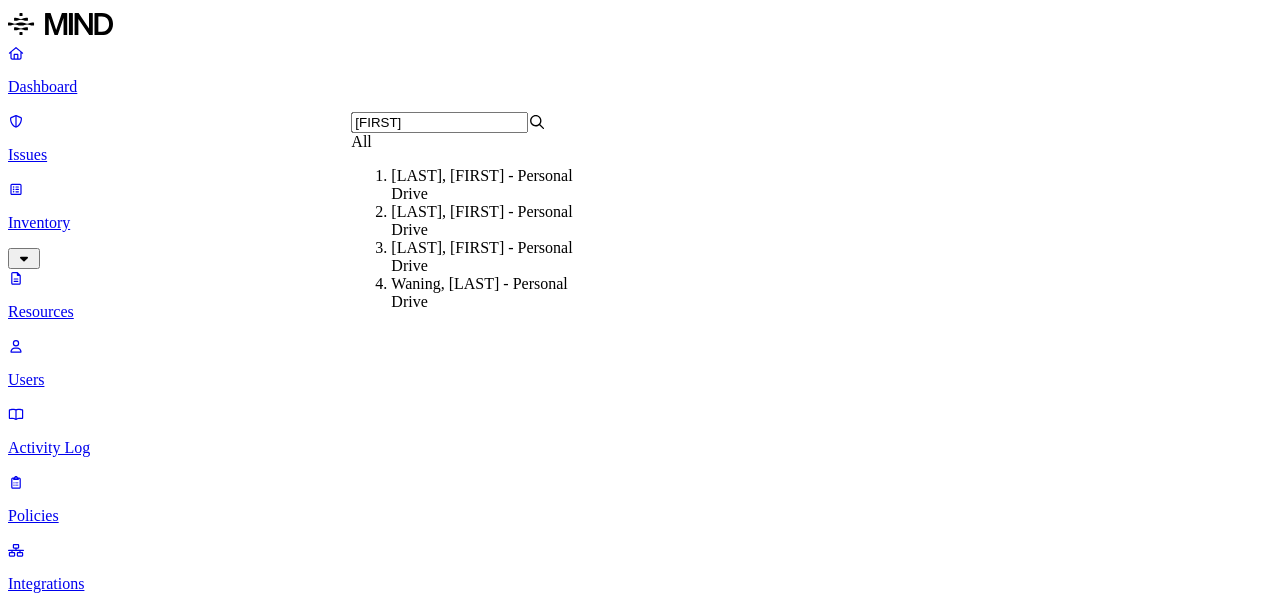 type on "[FIRST]" 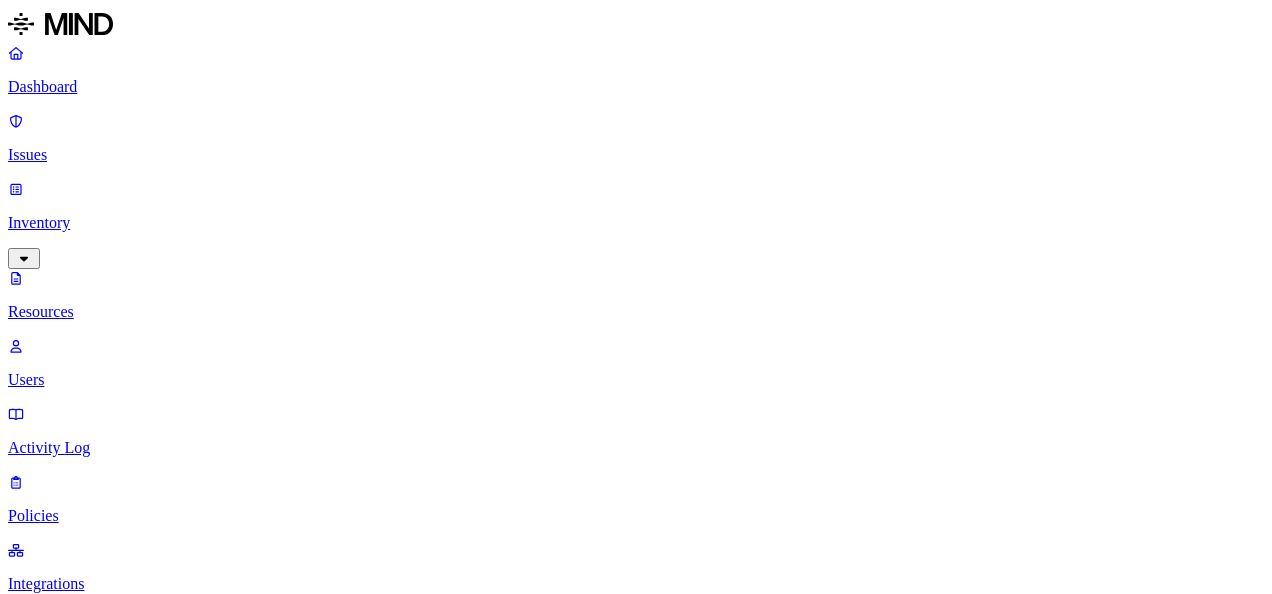 click on "Data types: CUI" at bounding box center (397, 984) 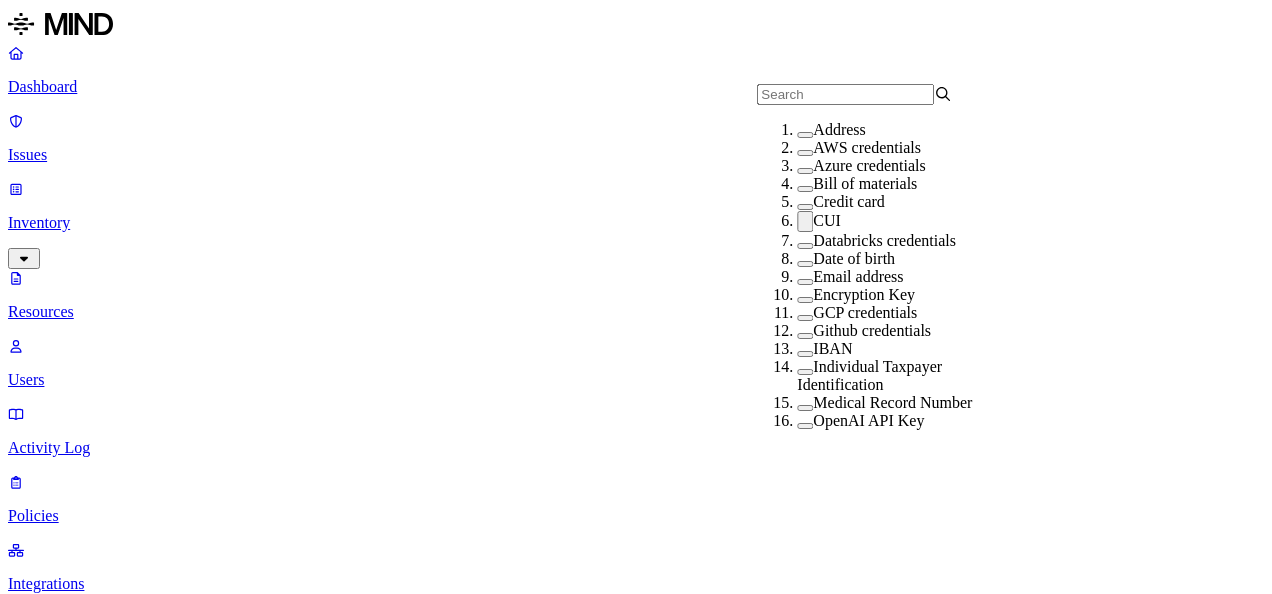 scroll, scrollTop: 164, scrollLeft: 0, axis: vertical 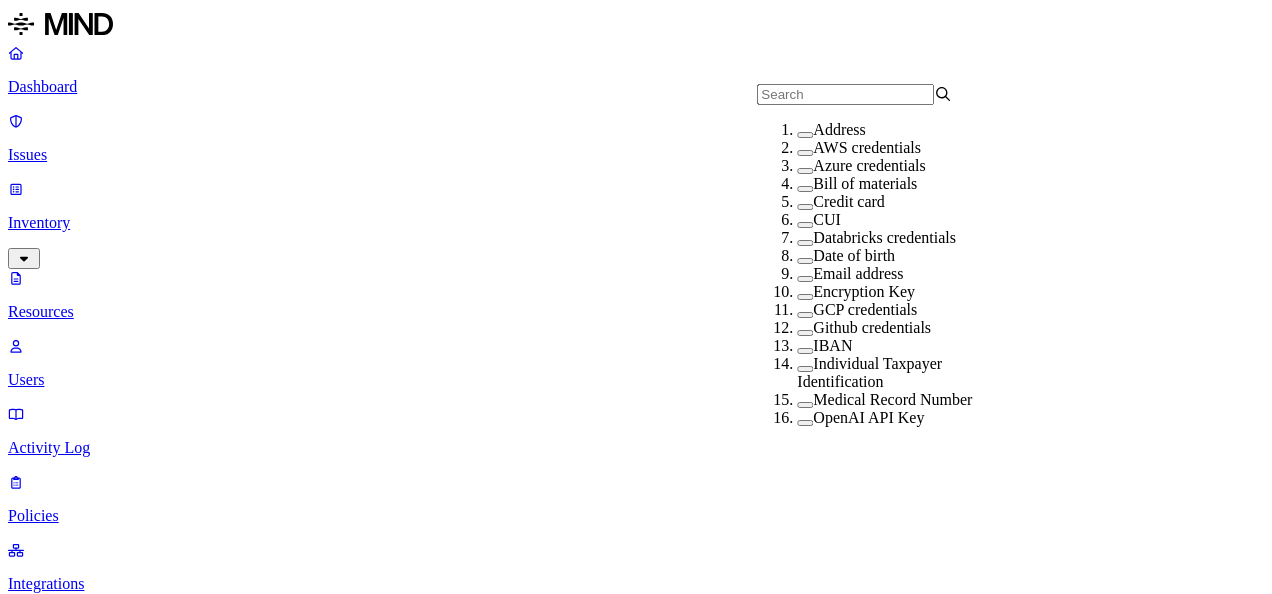 click on "Category" at bounding box center [411, 1076] 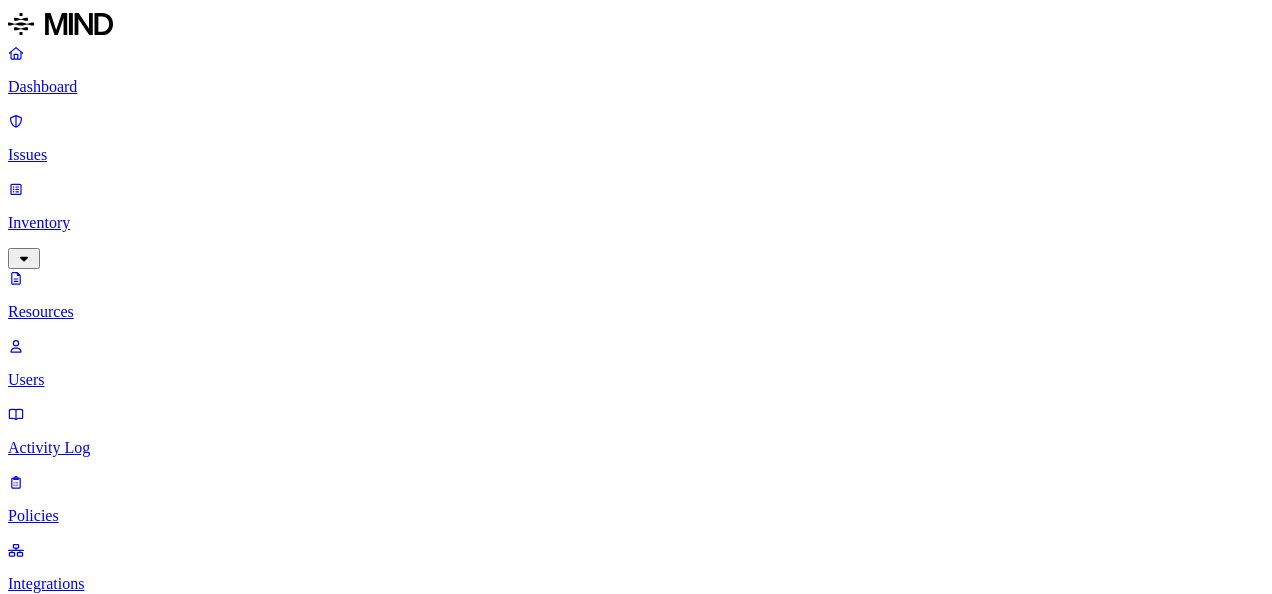 click on "–" at bounding box center [411, 1733] 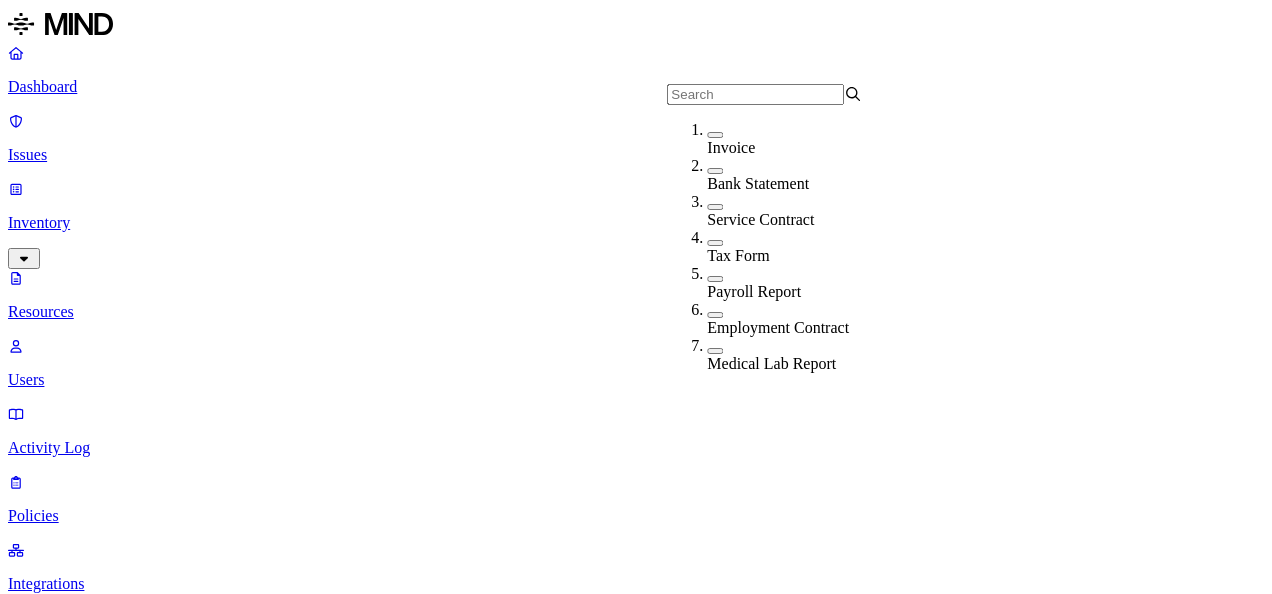 click on "Data types" at bounding box center (382, 984) 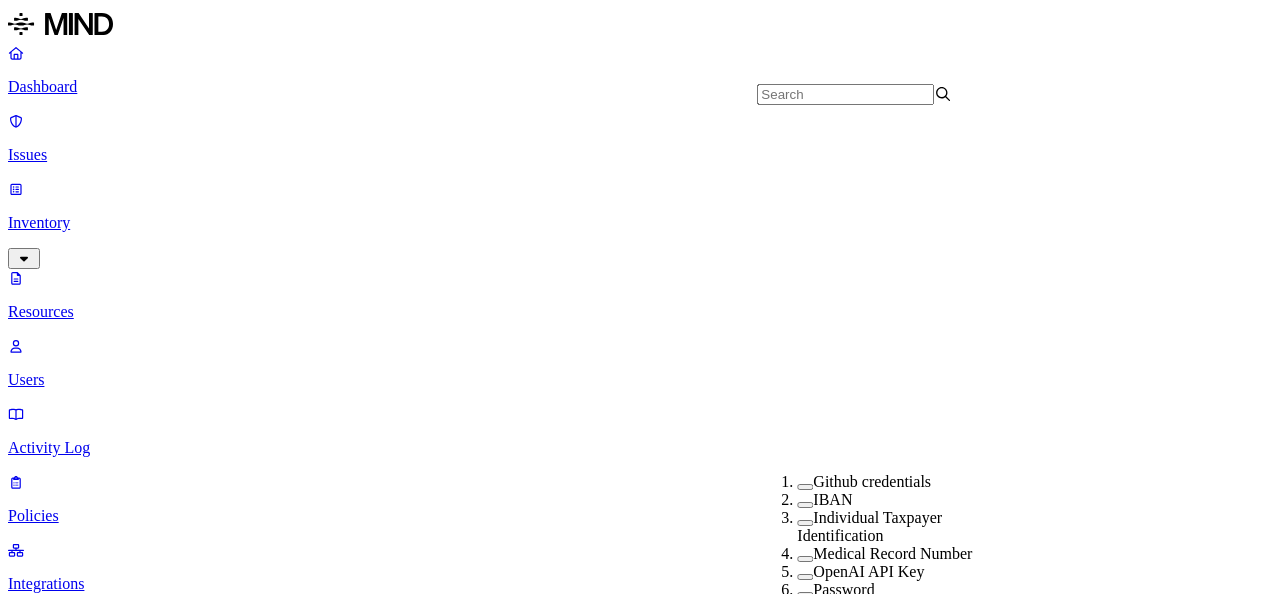 scroll, scrollTop: 516, scrollLeft: 0, axis: vertical 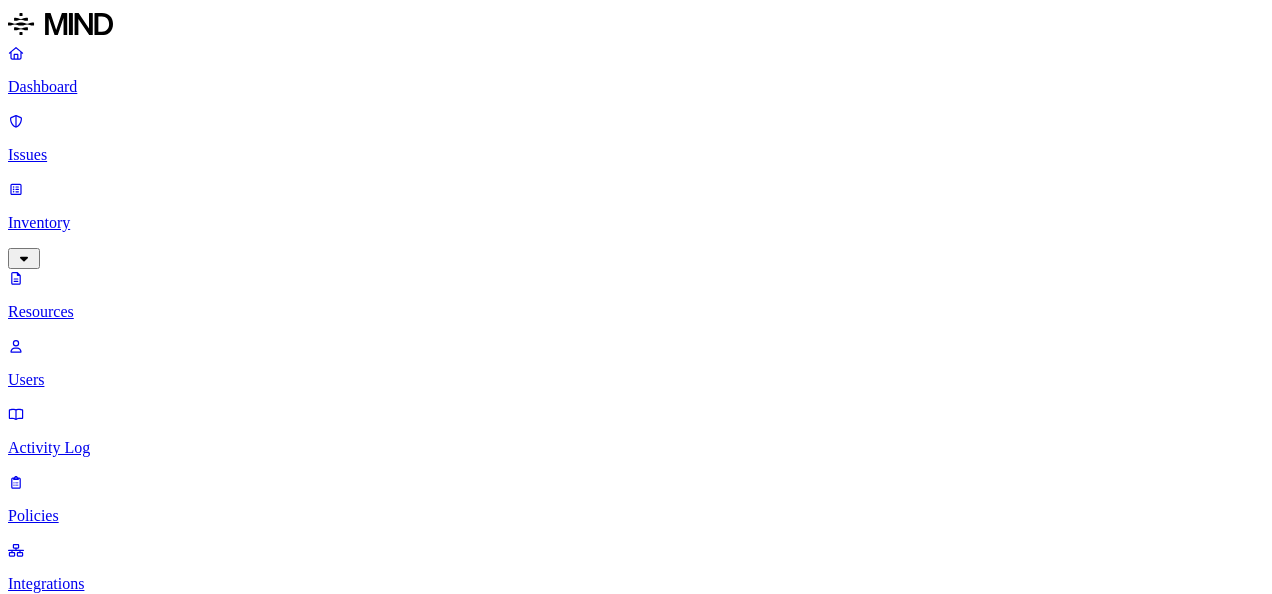 click on "Data types: [SSN]" at bounding box center (403, 984) 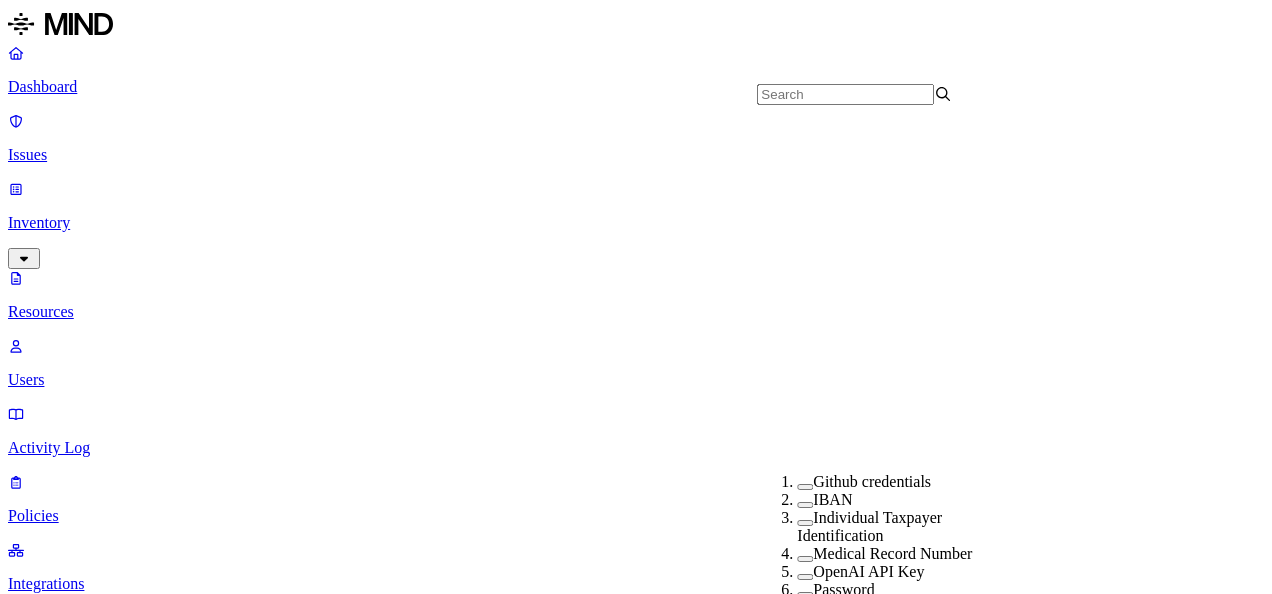 scroll, scrollTop: 518, scrollLeft: 0, axis: vertical 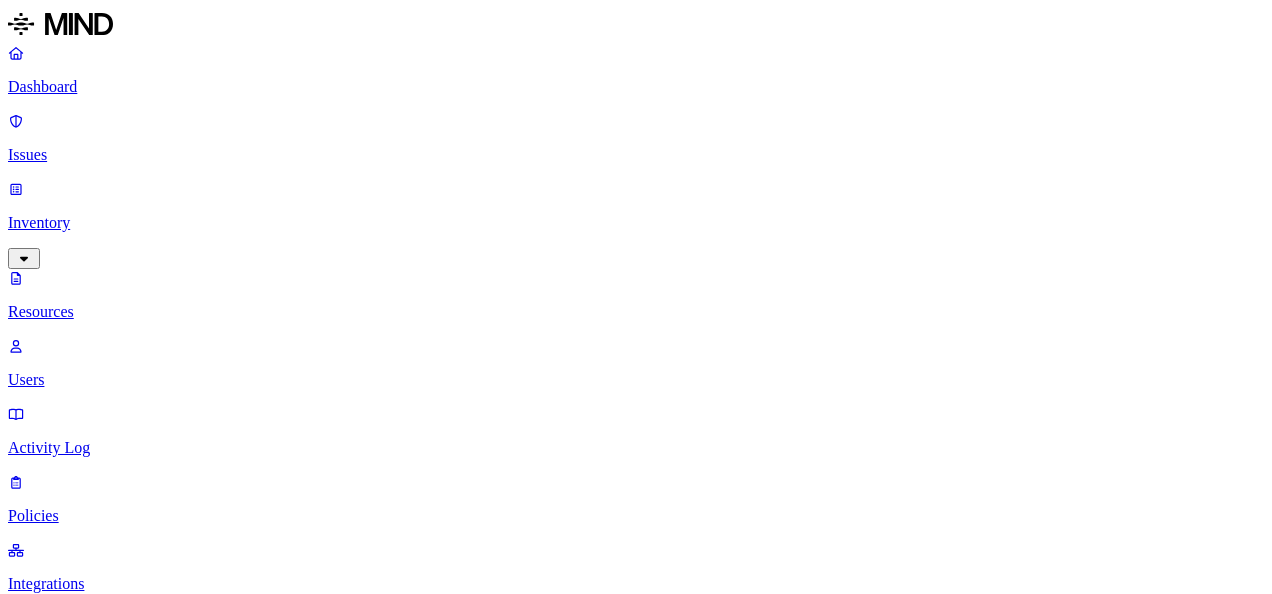 click 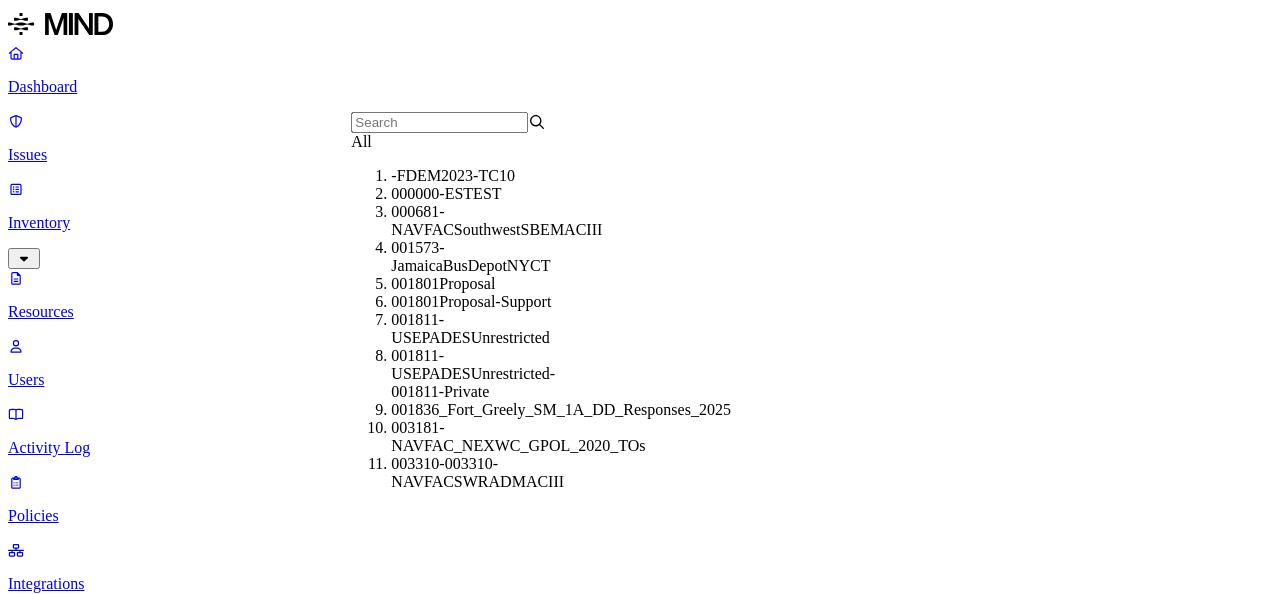 type on "h" 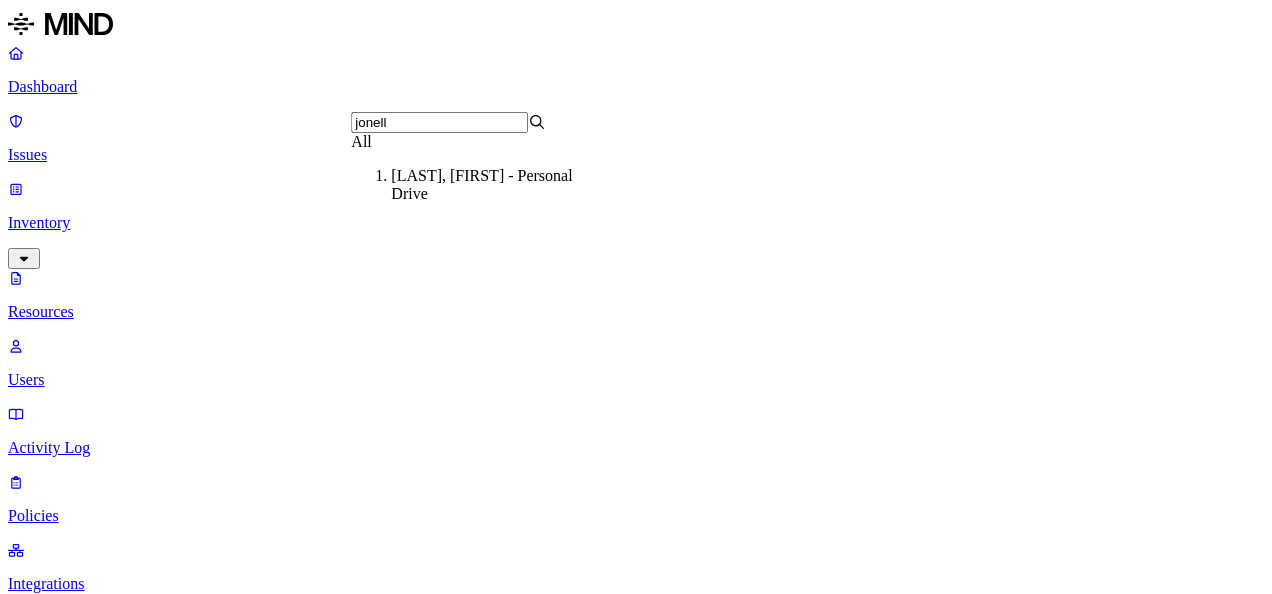 type on "jonell" 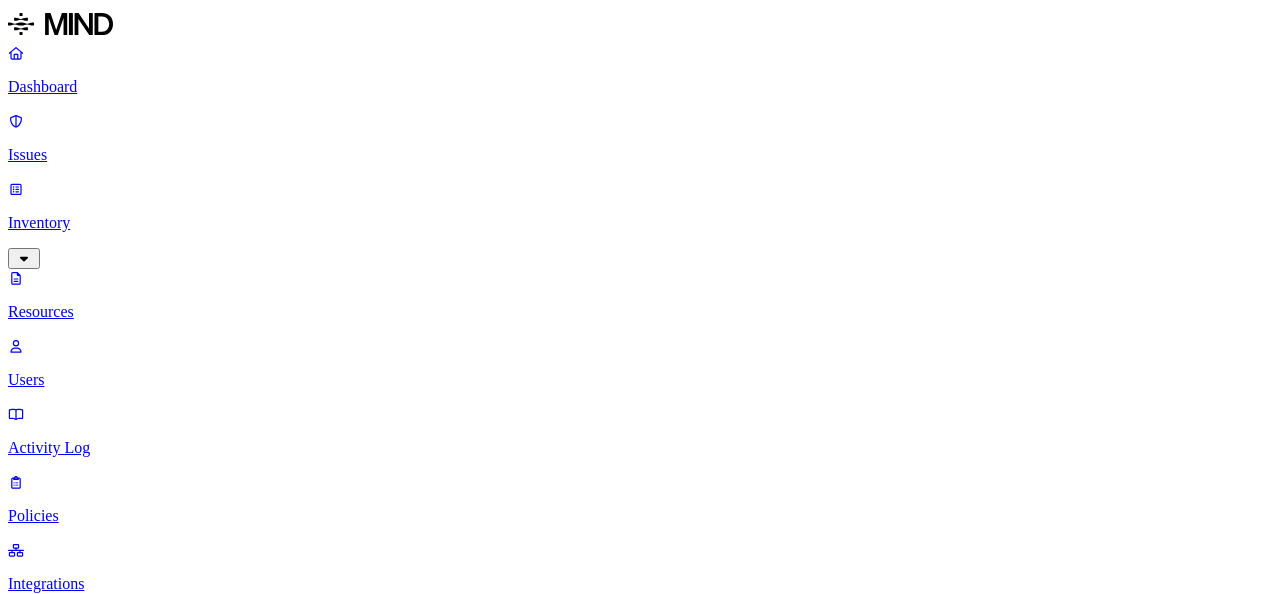 scroll, scrollTop: 0, scrollLeft: 0, axis: both 